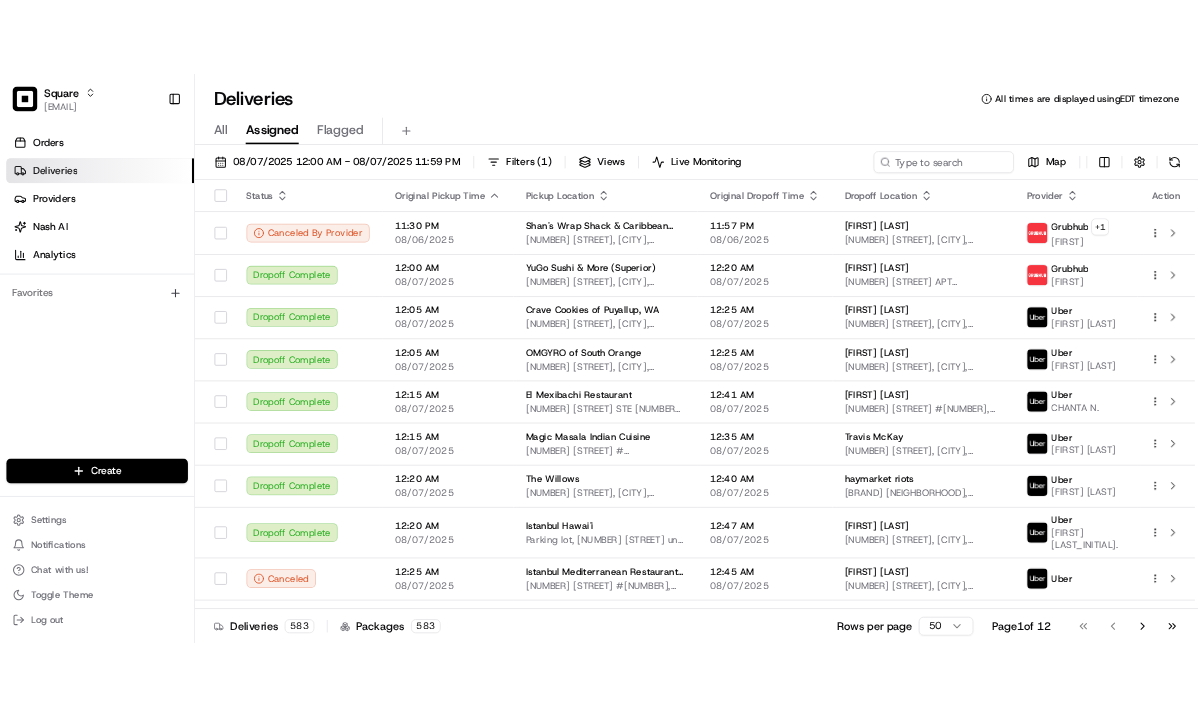 scroll, scrollTop: 0, scrollLeft: 0, axis: both 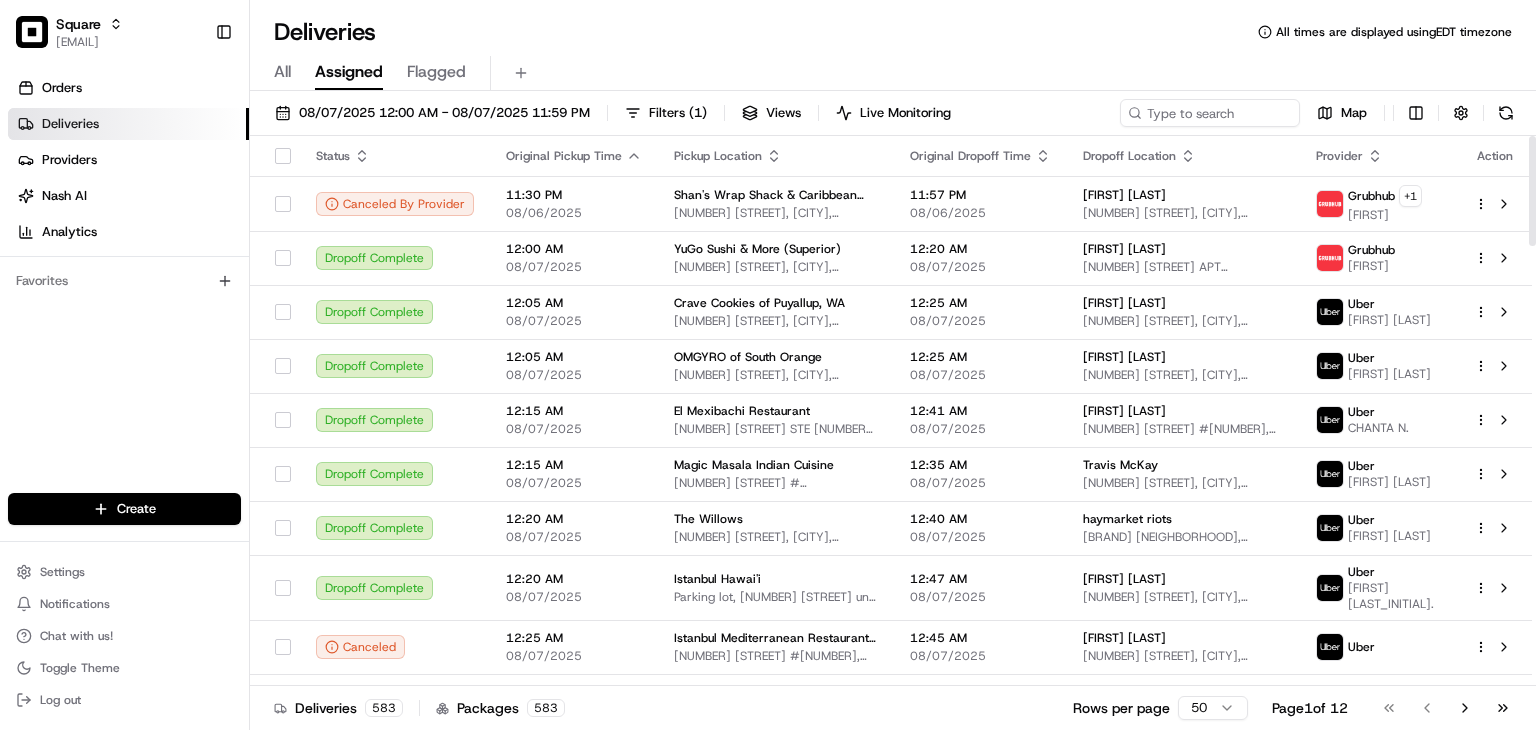 click on "Deliveries All times are displayed using  EDT   timezone" at bounding box center [893, 32] 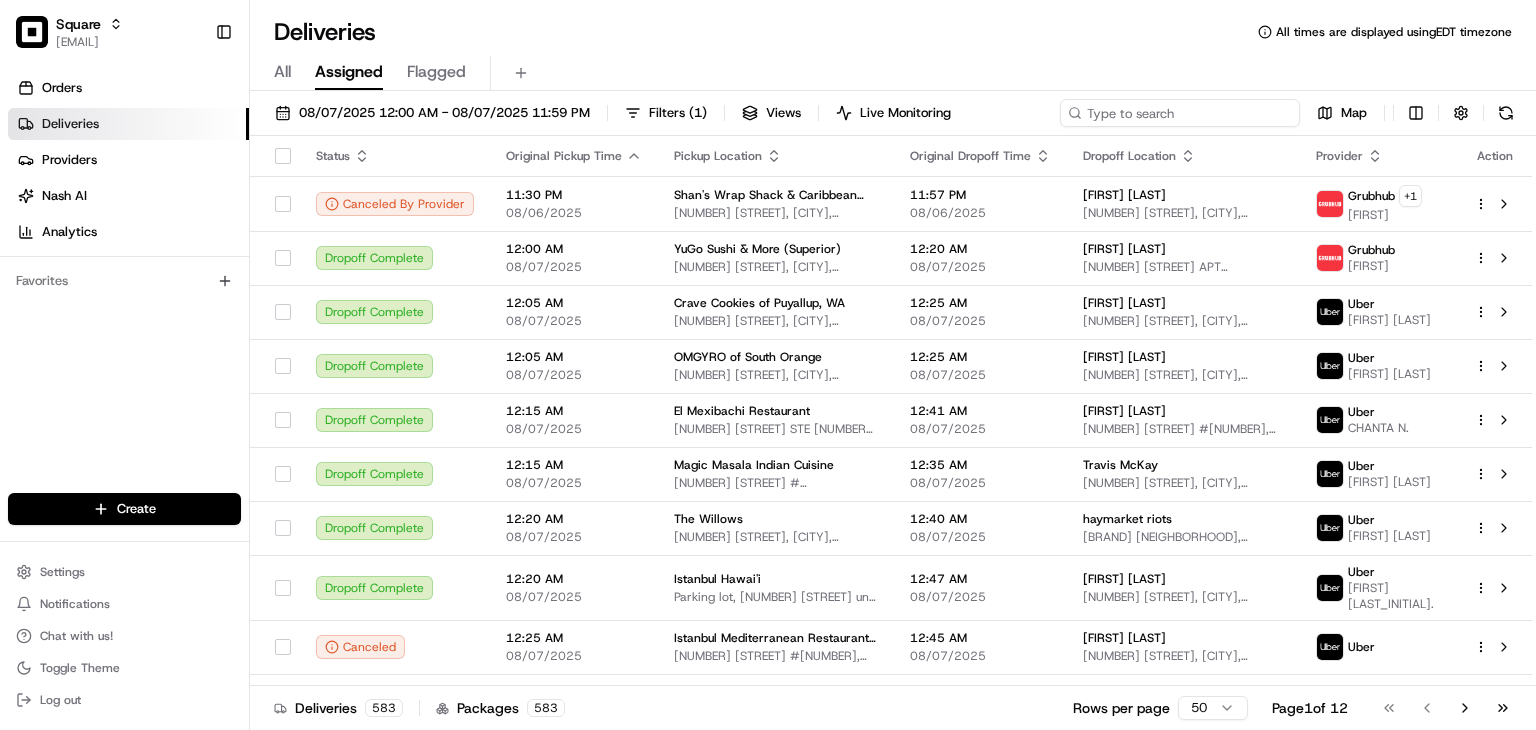 click at bounding box center (1180, 113) 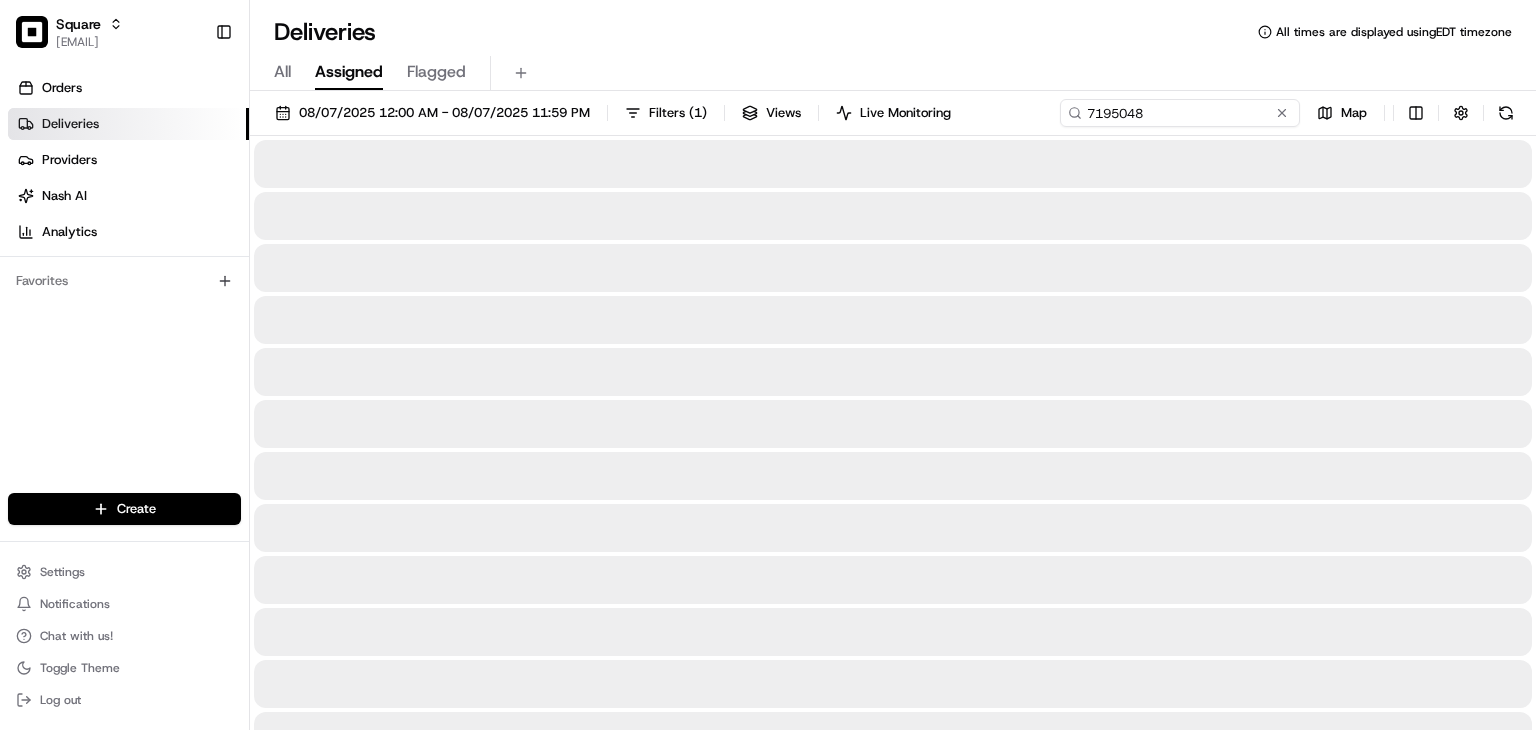 type on "7195048" 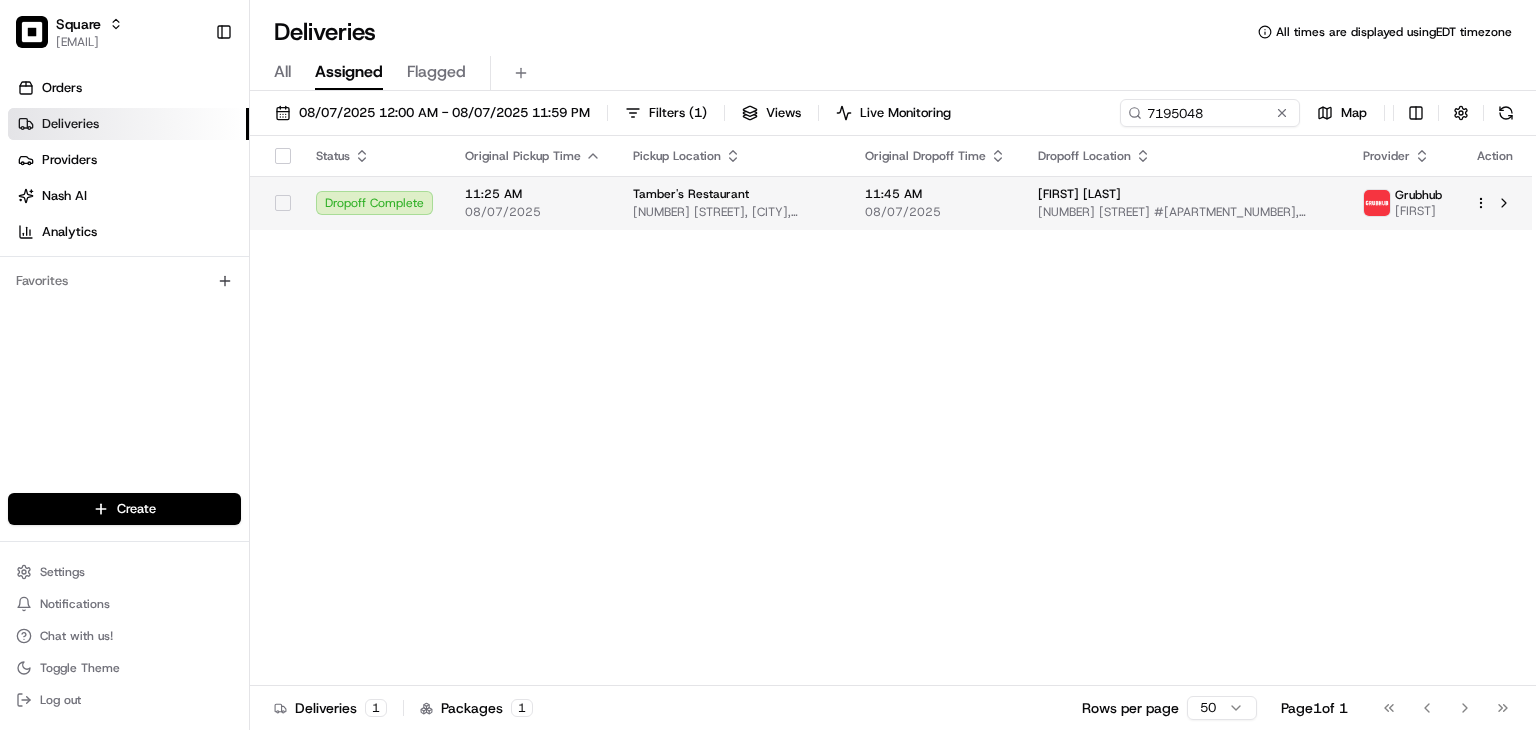 click on "[NUMBER] [STREET], [CITY], [STATE] [POSTAL_CODE], USA" at bounding box center (733, 212) 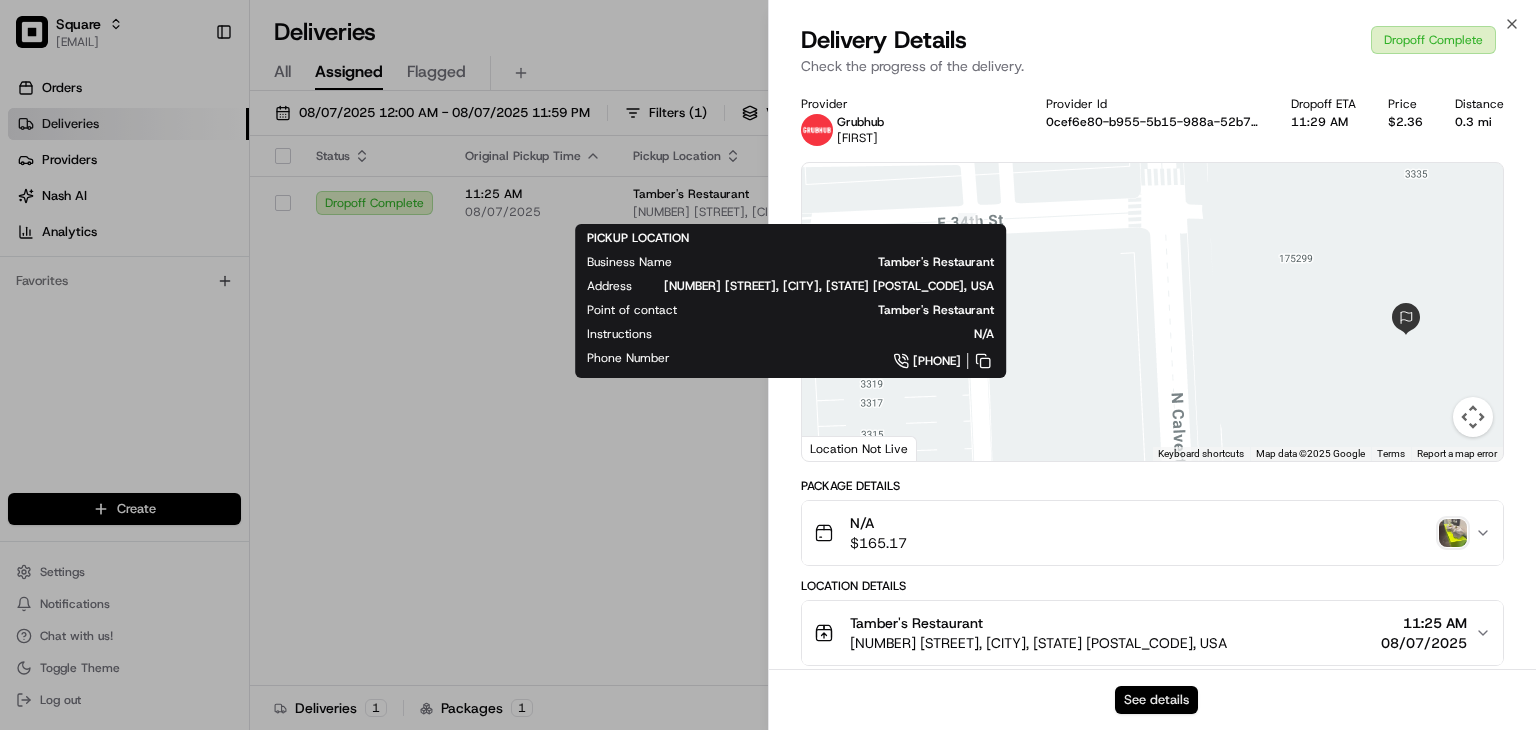 click on "See details" at bounding box center [1156, 700] 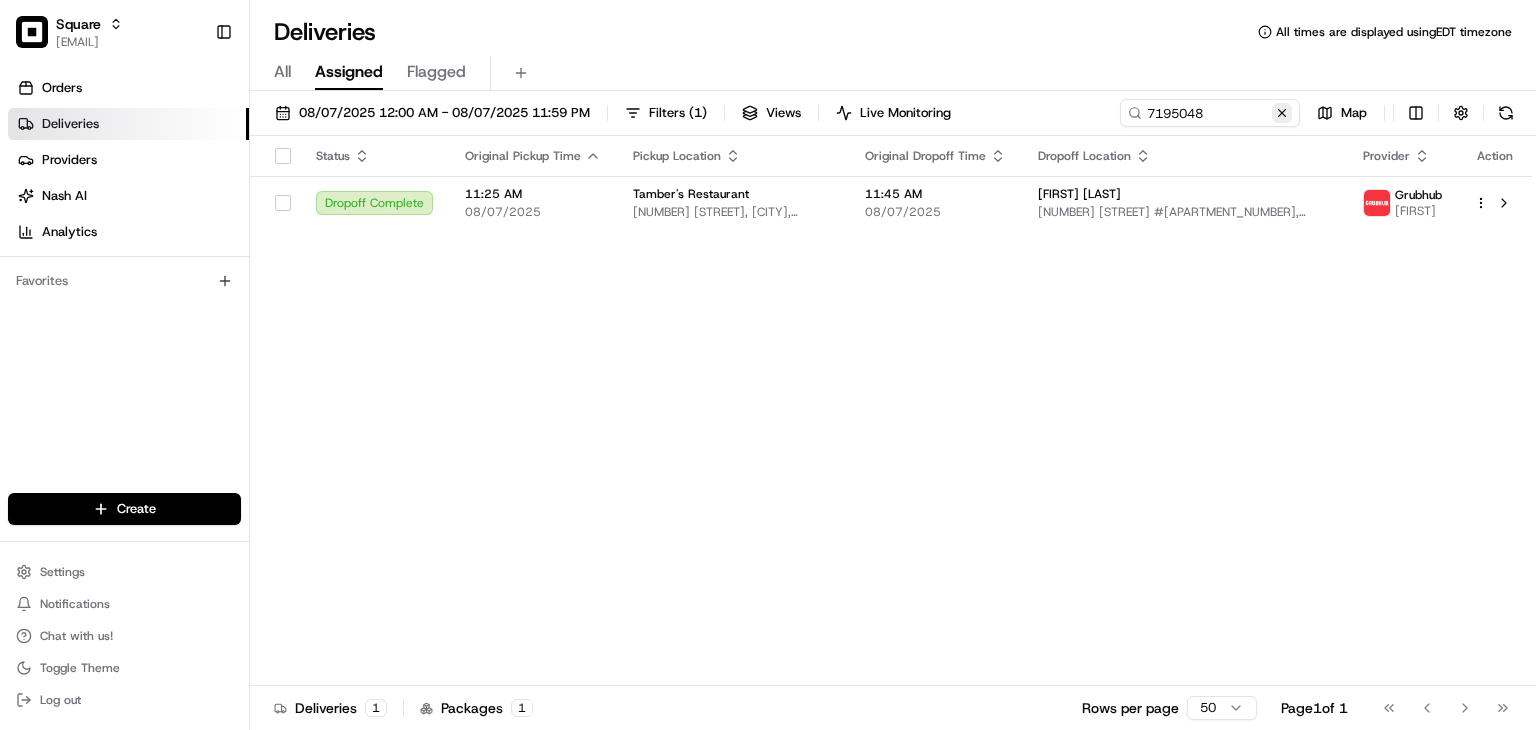 click at bounding box center (1282, 113) 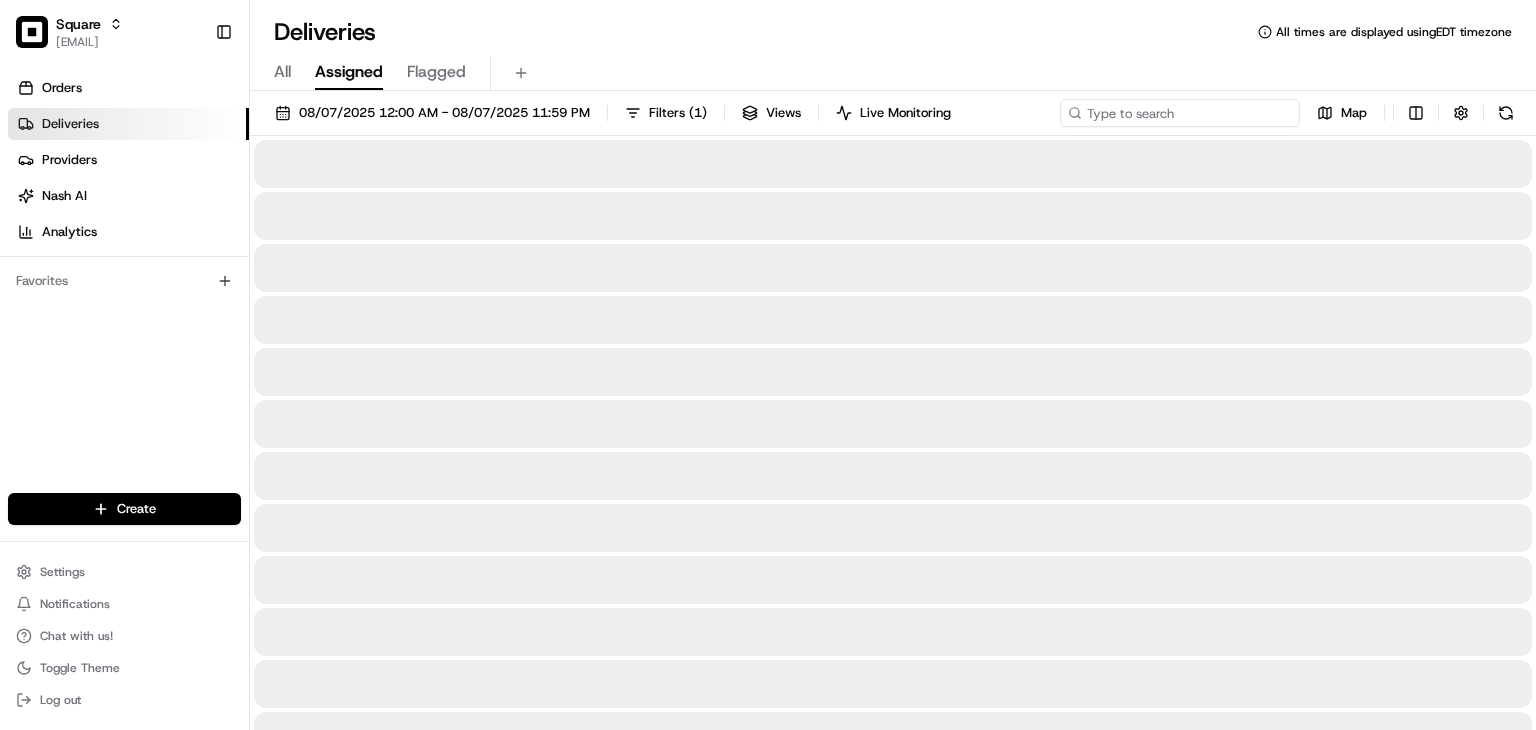 click at bounding box center [1180, 113] 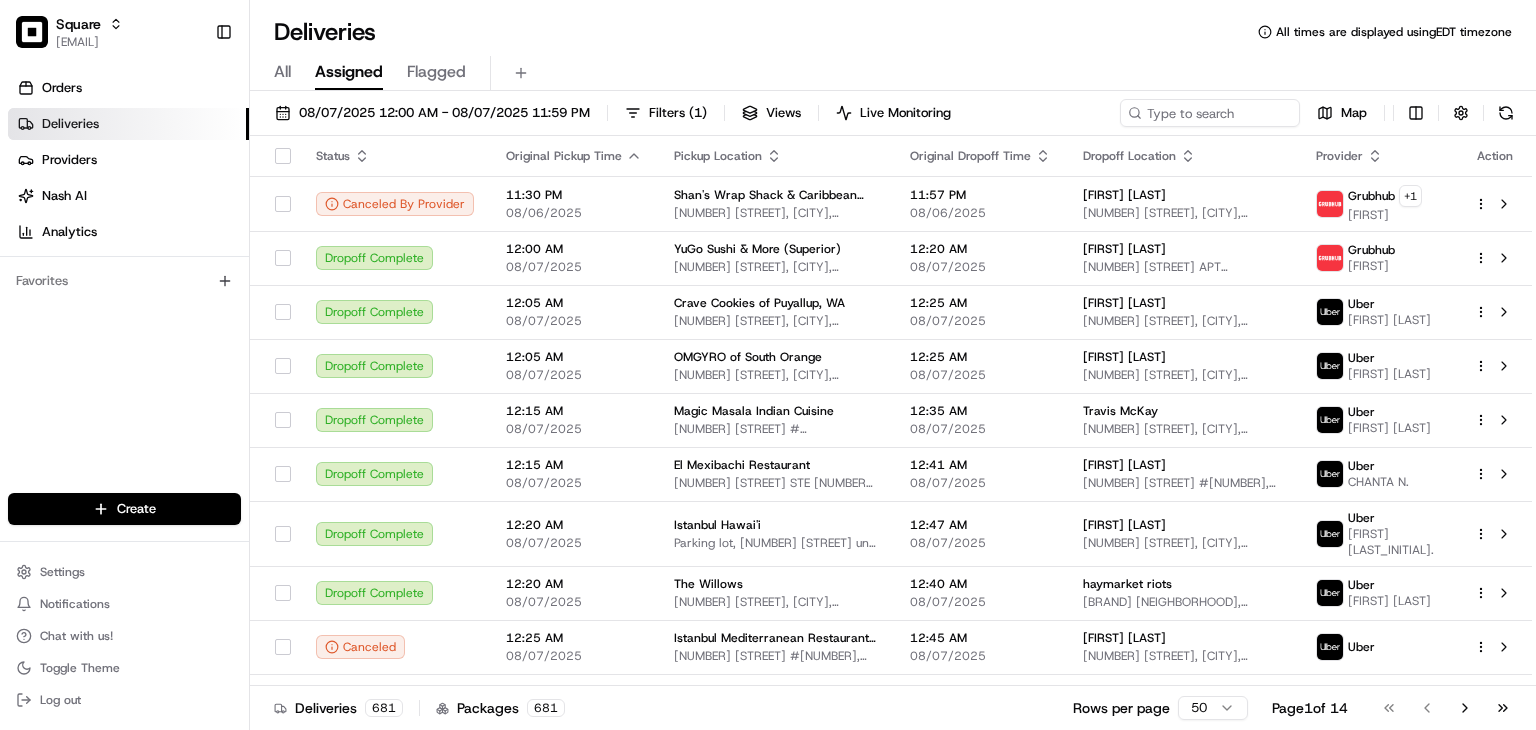 click on "Deliveries All times are displayed using  EDT   timezone" at bounding box center (893, 32) 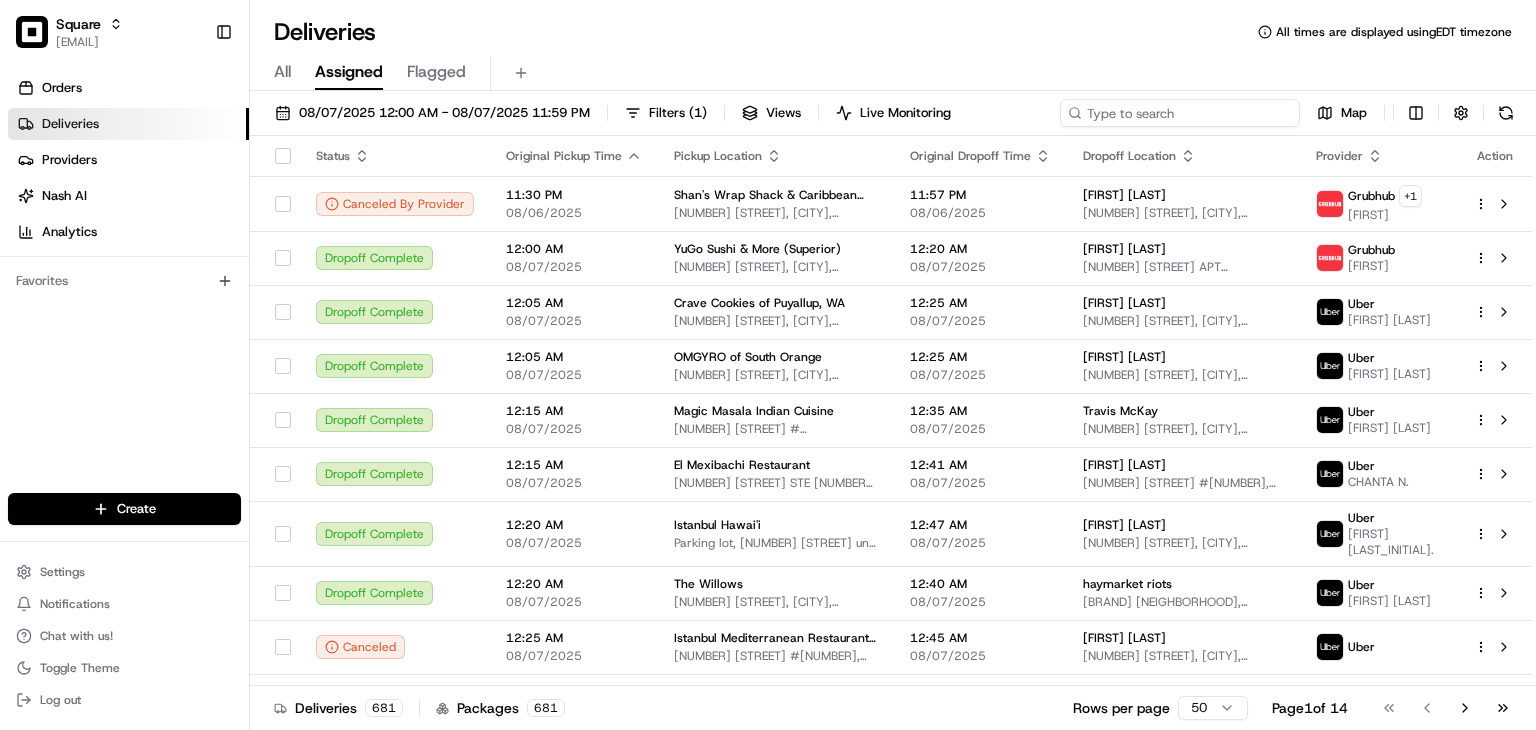 click at bounding box center (1180, 113) 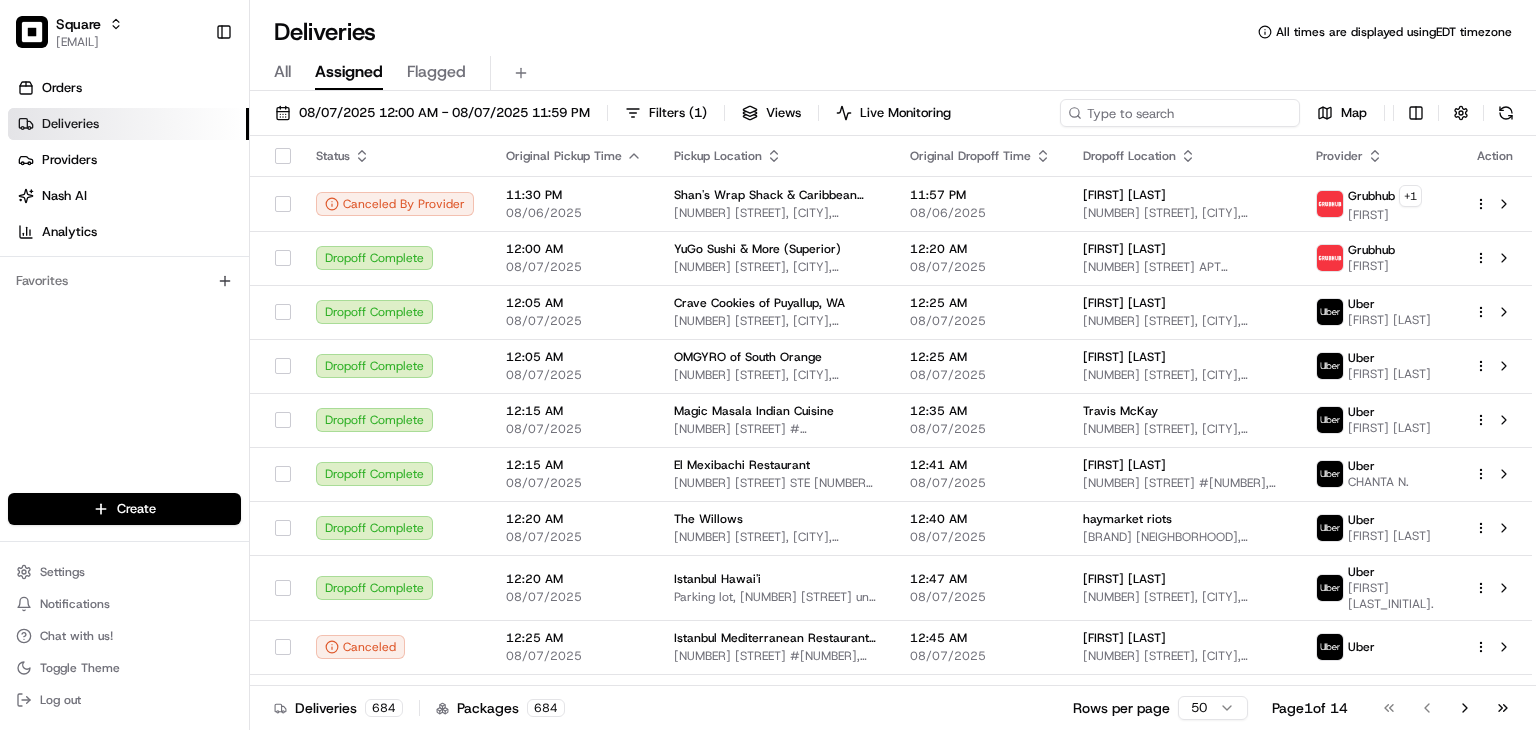 click at bounding box center (1180, 113) 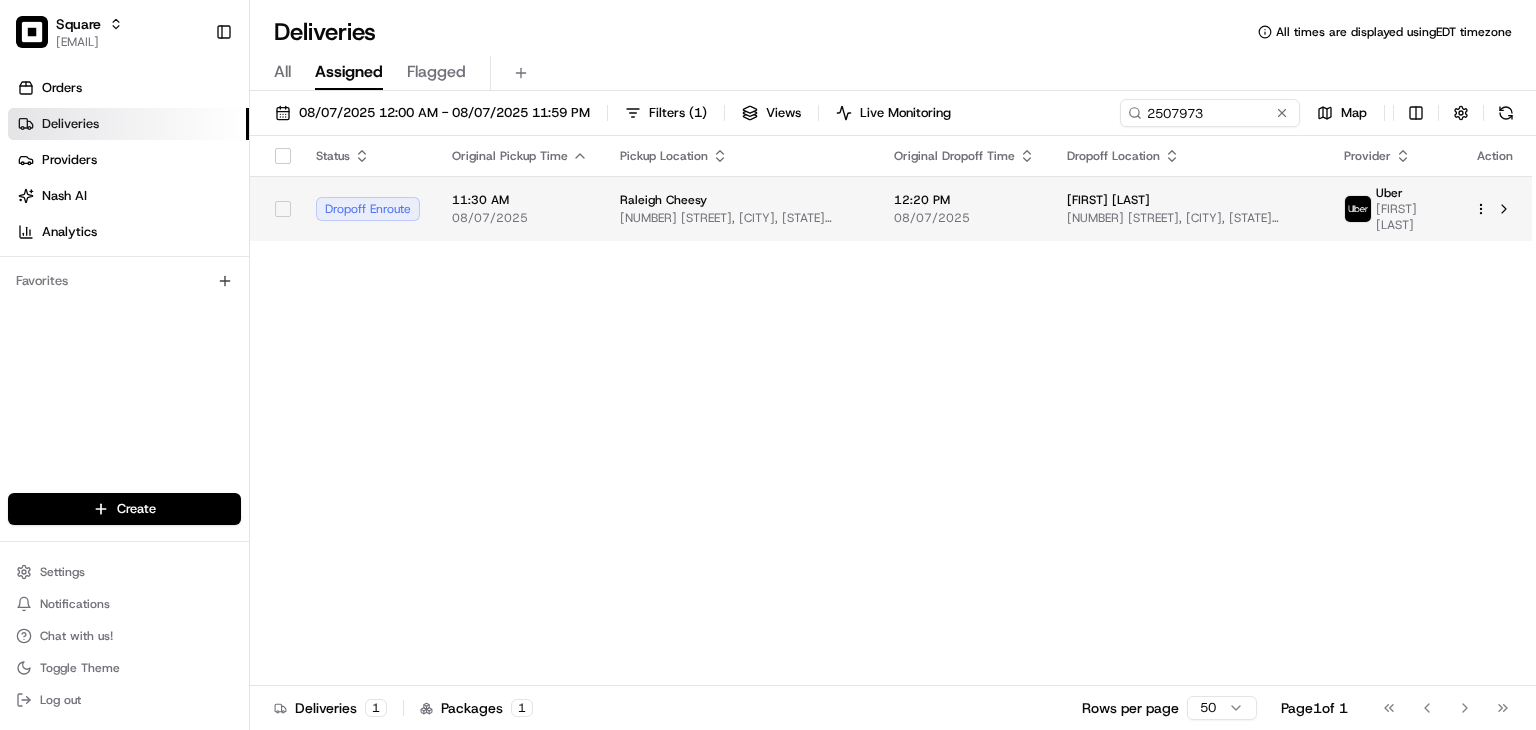 click on "[FIRST] [LAST] [NUMBER] [STREET], [CITY], [STATE] [POSTAL_CODE], USA" at bounding box center (1189, 208) 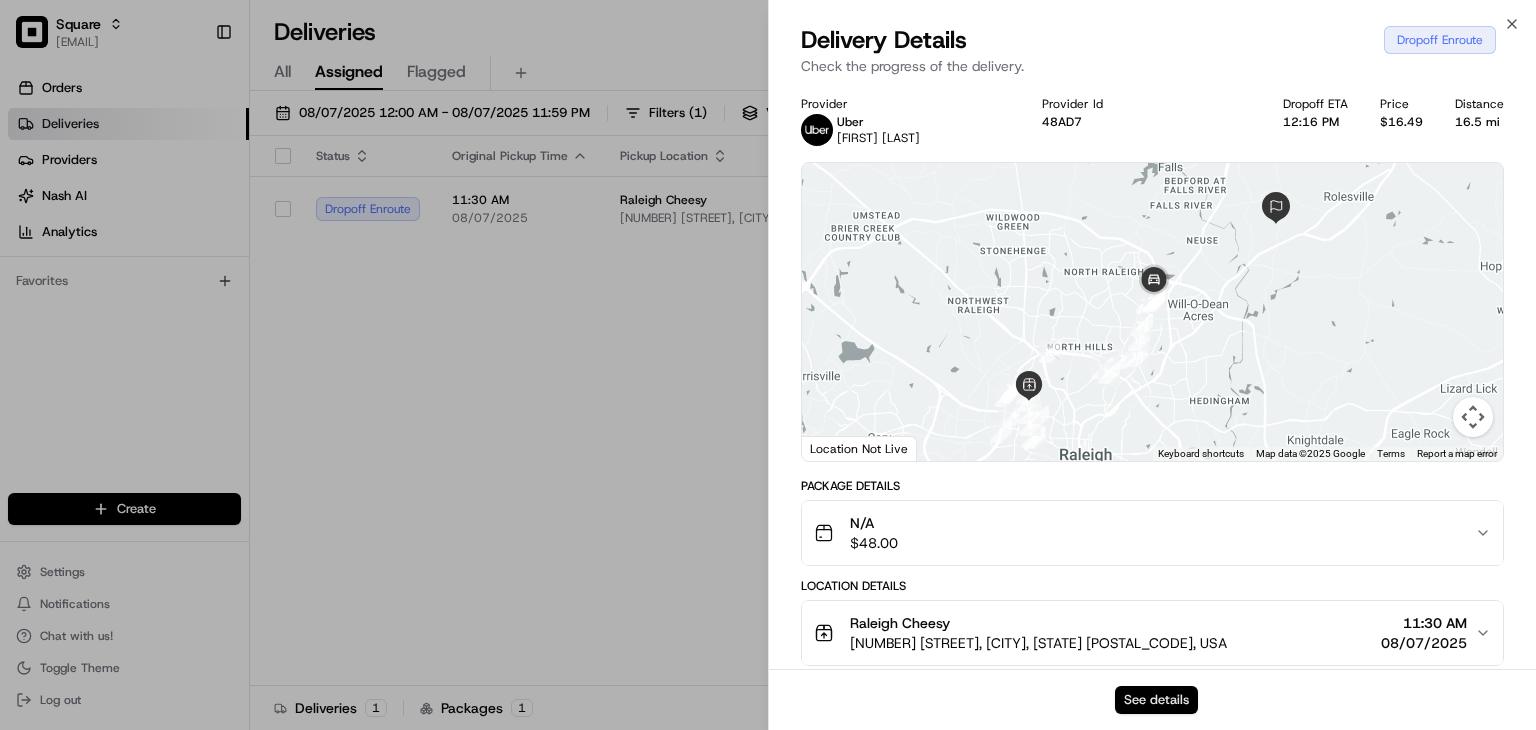 click on "See details" at bounding box center (1156, 700) 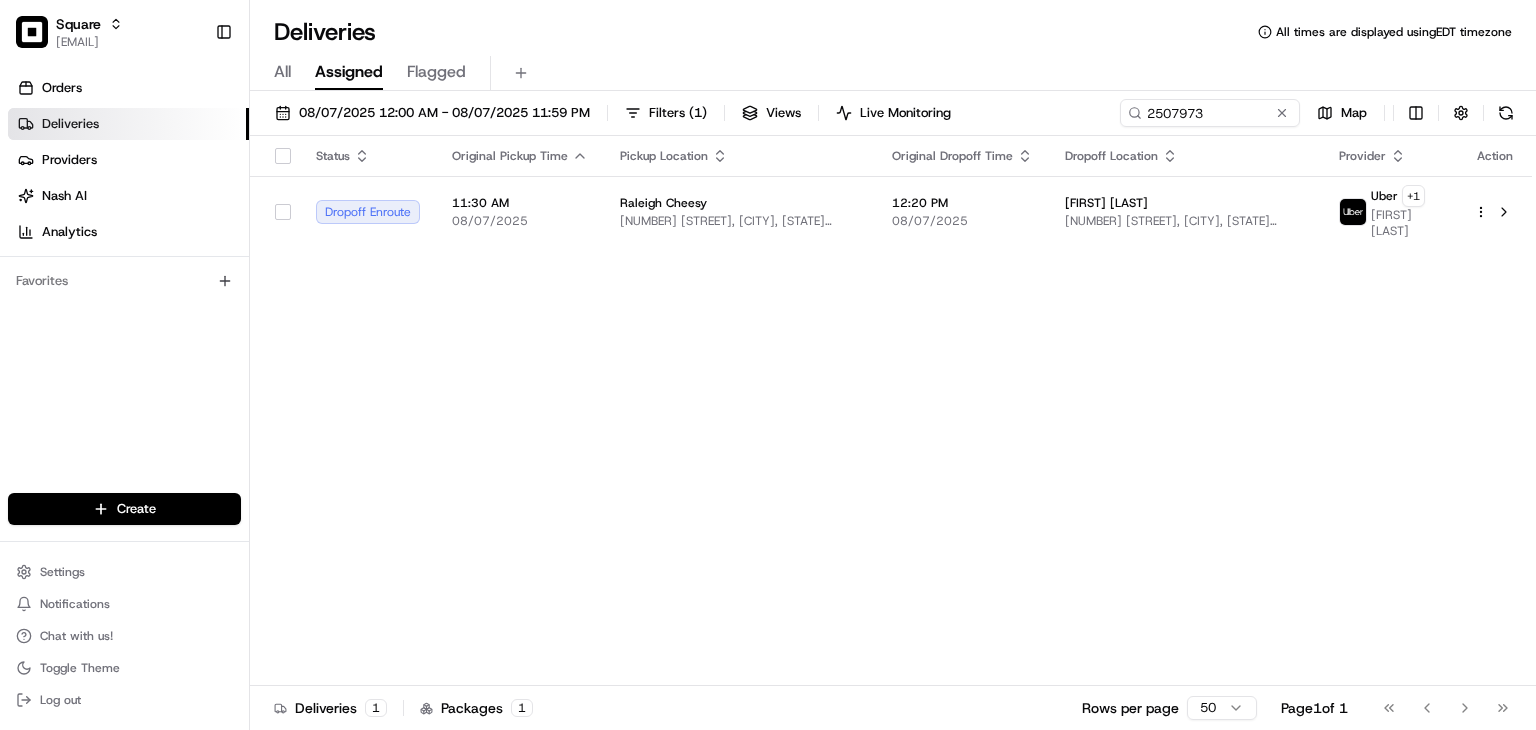 drag, startPoint x: 824, startPoint y: 328, endPoint x: 823, endPoint y: 311, distance: 17.029387 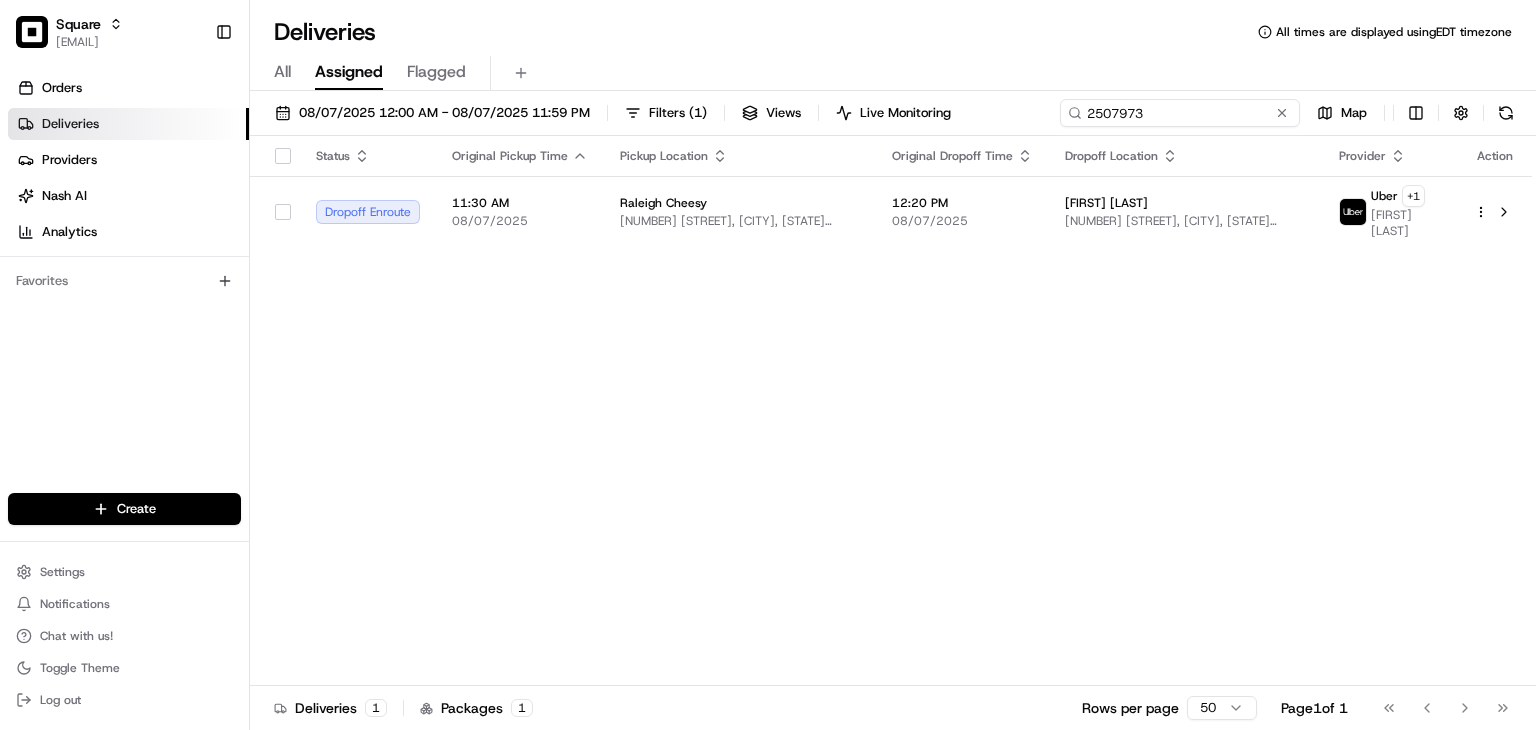 click on "2507973" at bounding box center (1180, 113) 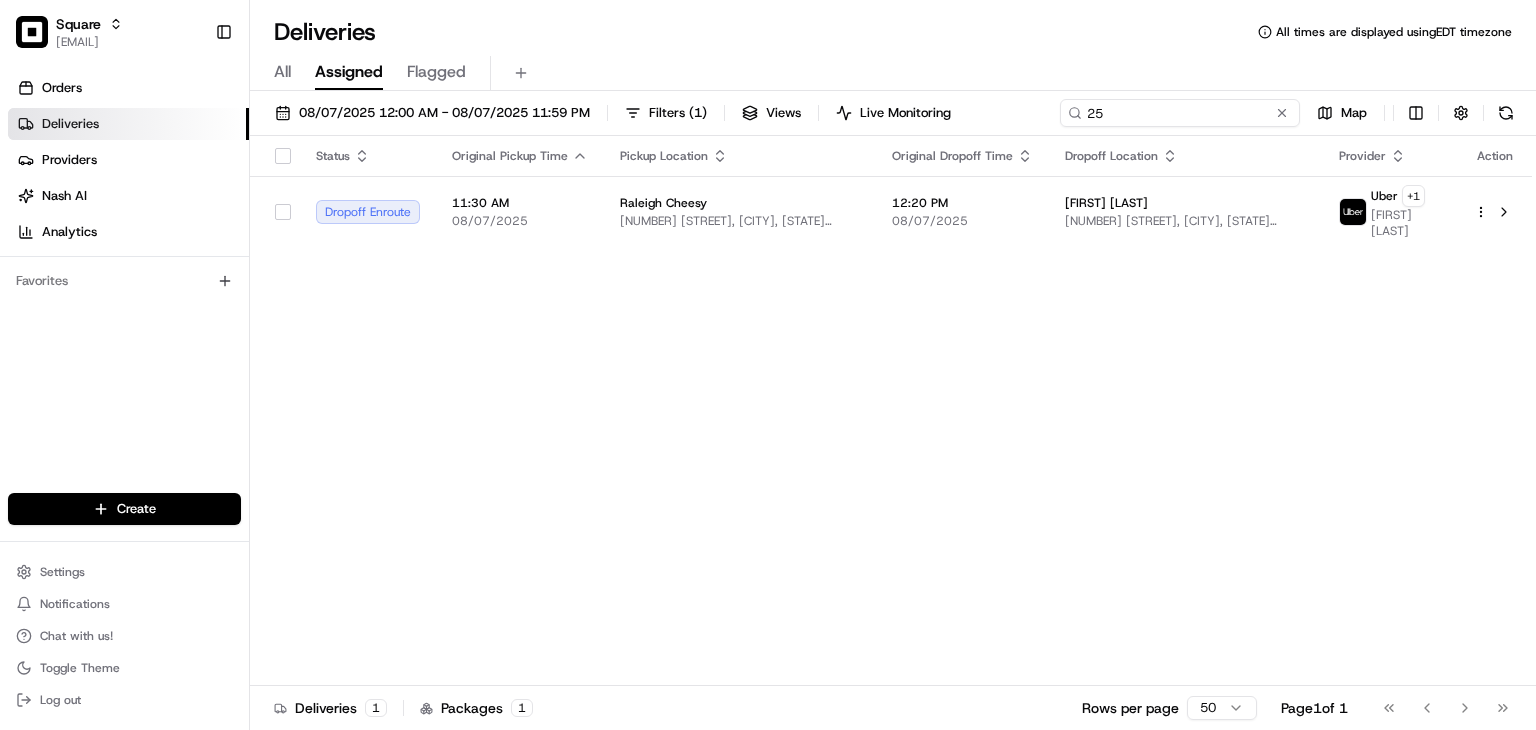 type on "2" 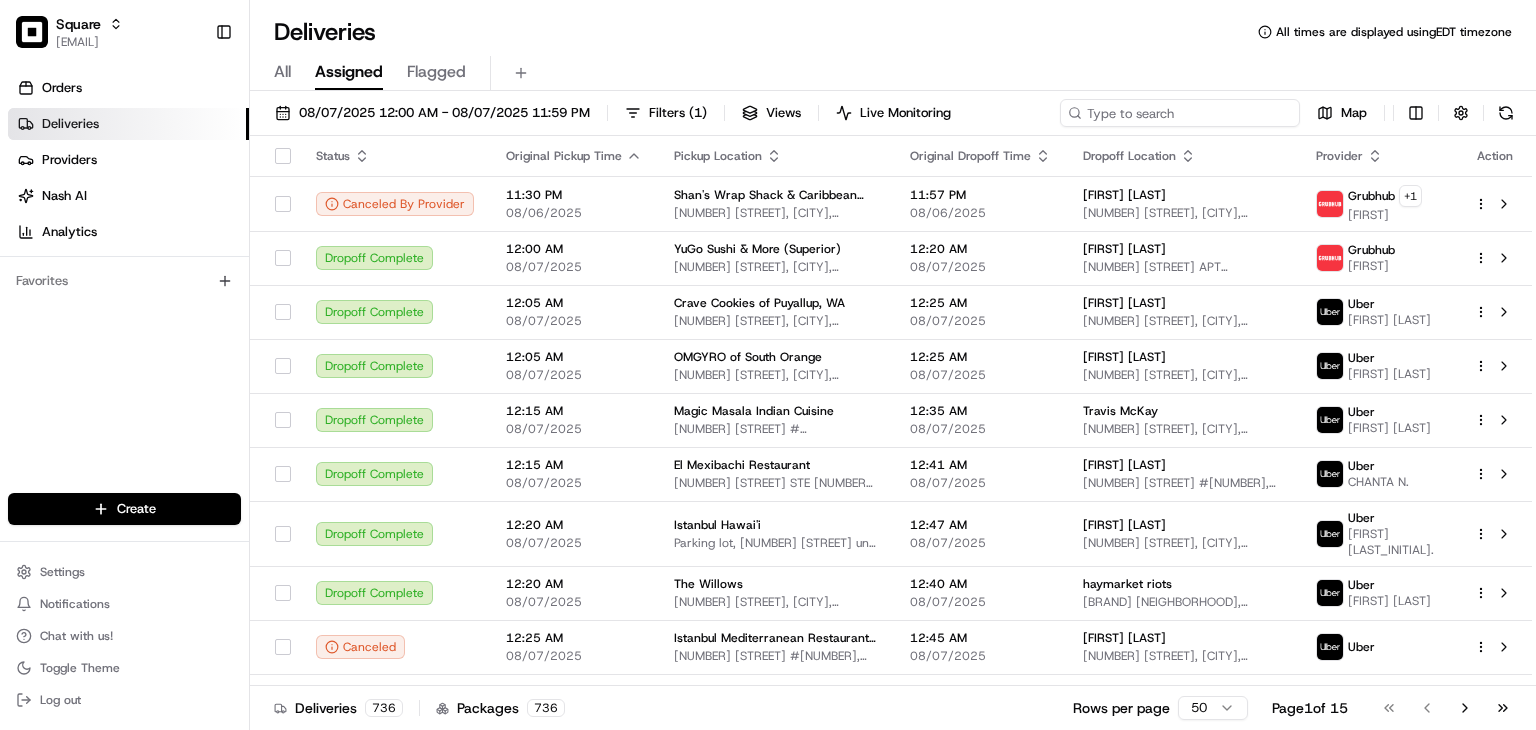 click at bounding box center [1180, 113] 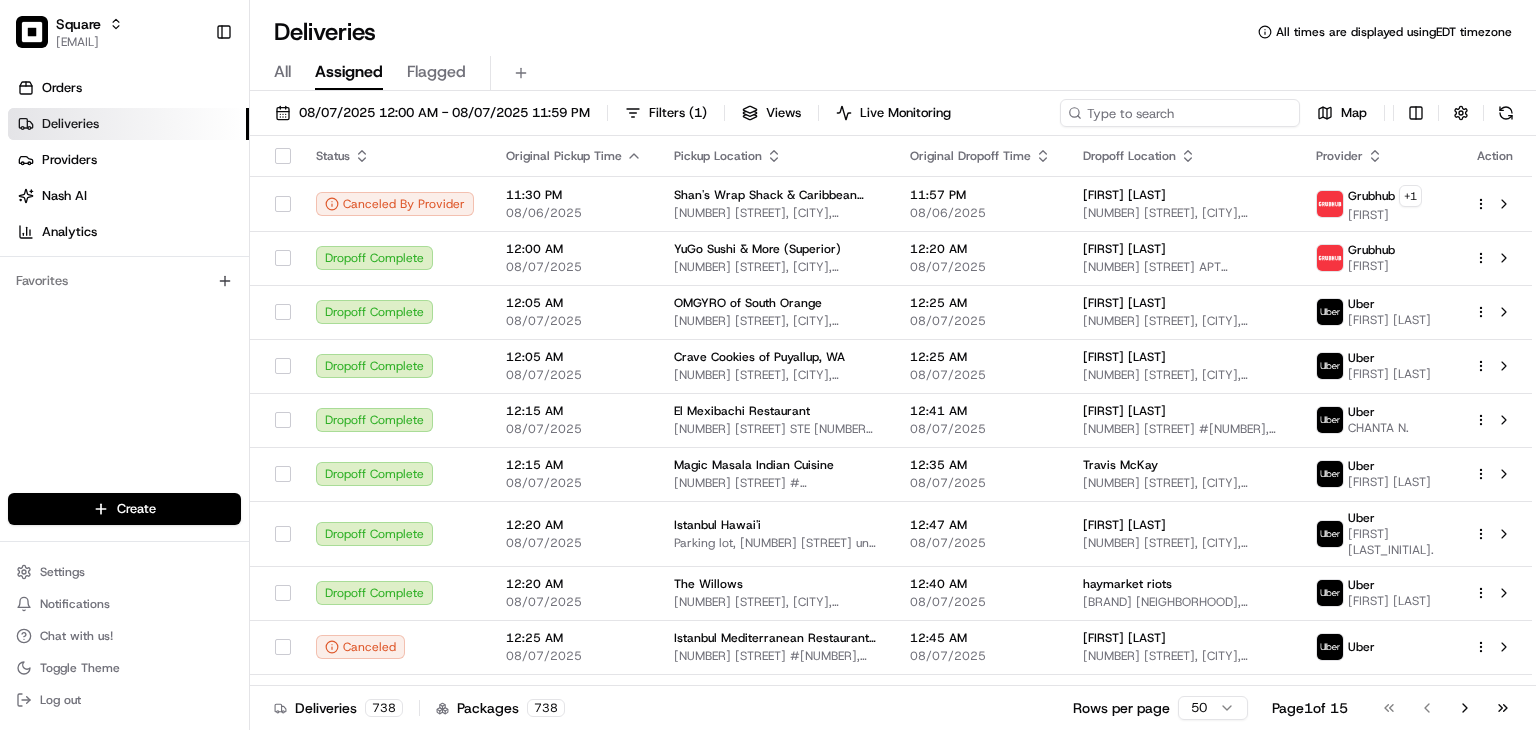 click at bounding box center [1180, 113] 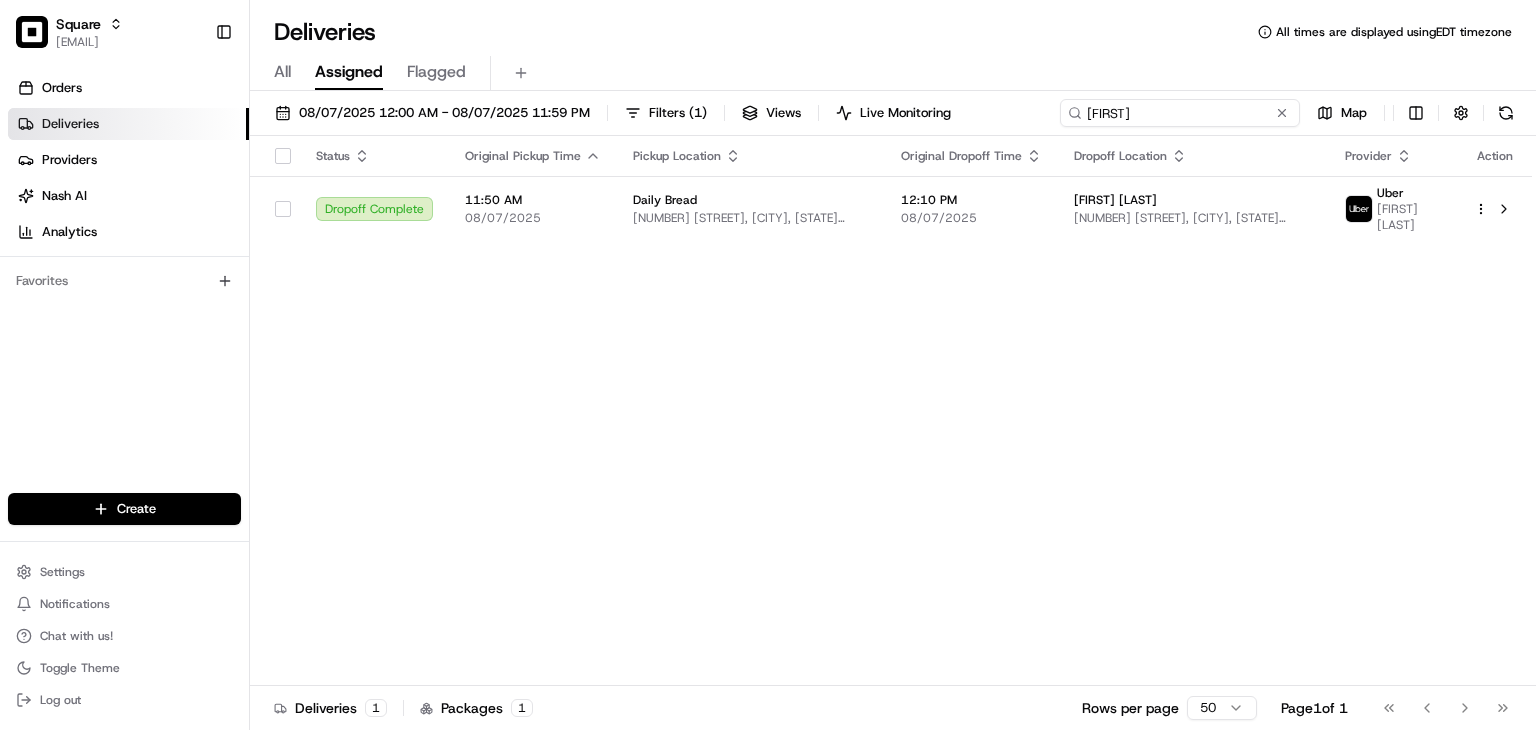click on "[FIRST]" at bounding box center (1180, 113) 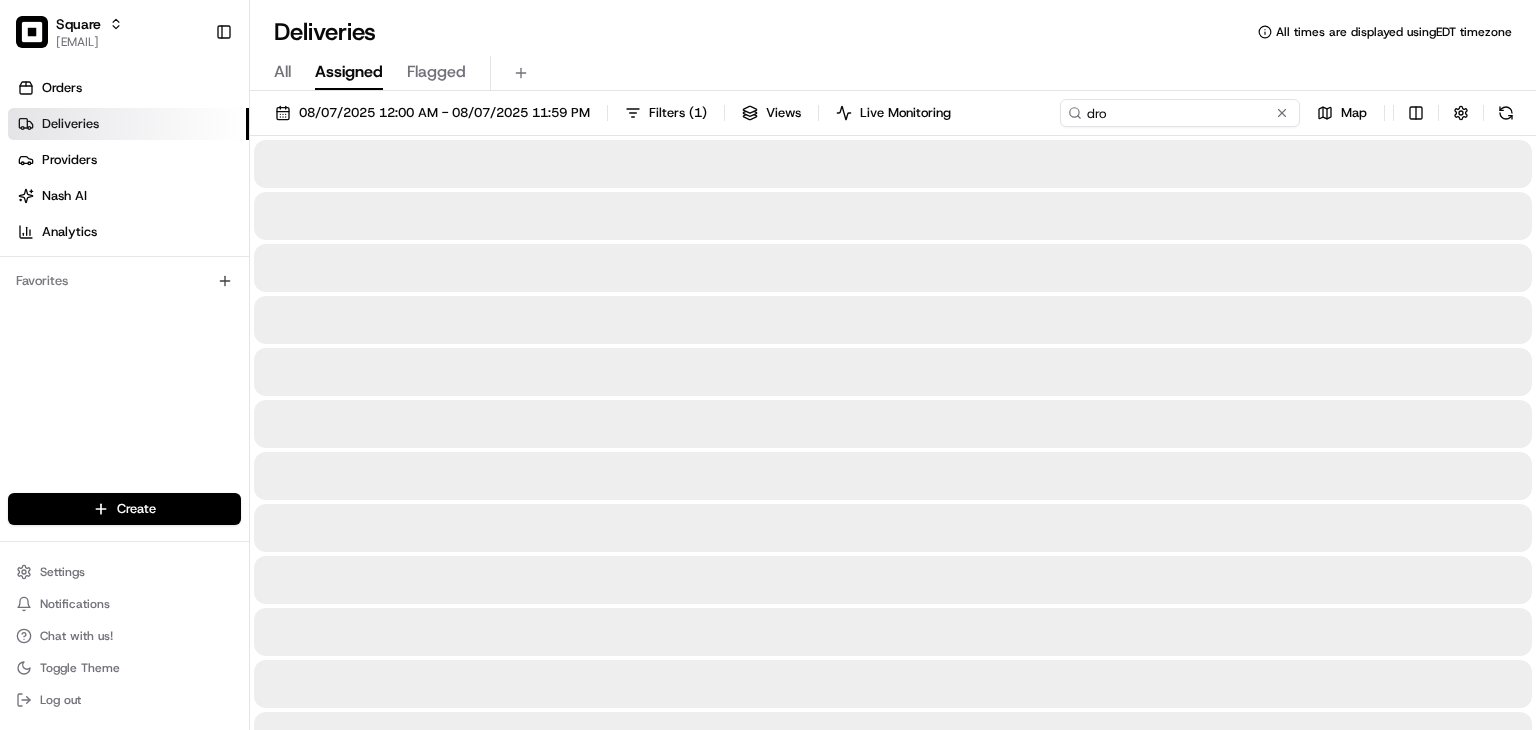 click on "dro" at bounding box center [1180, 113] 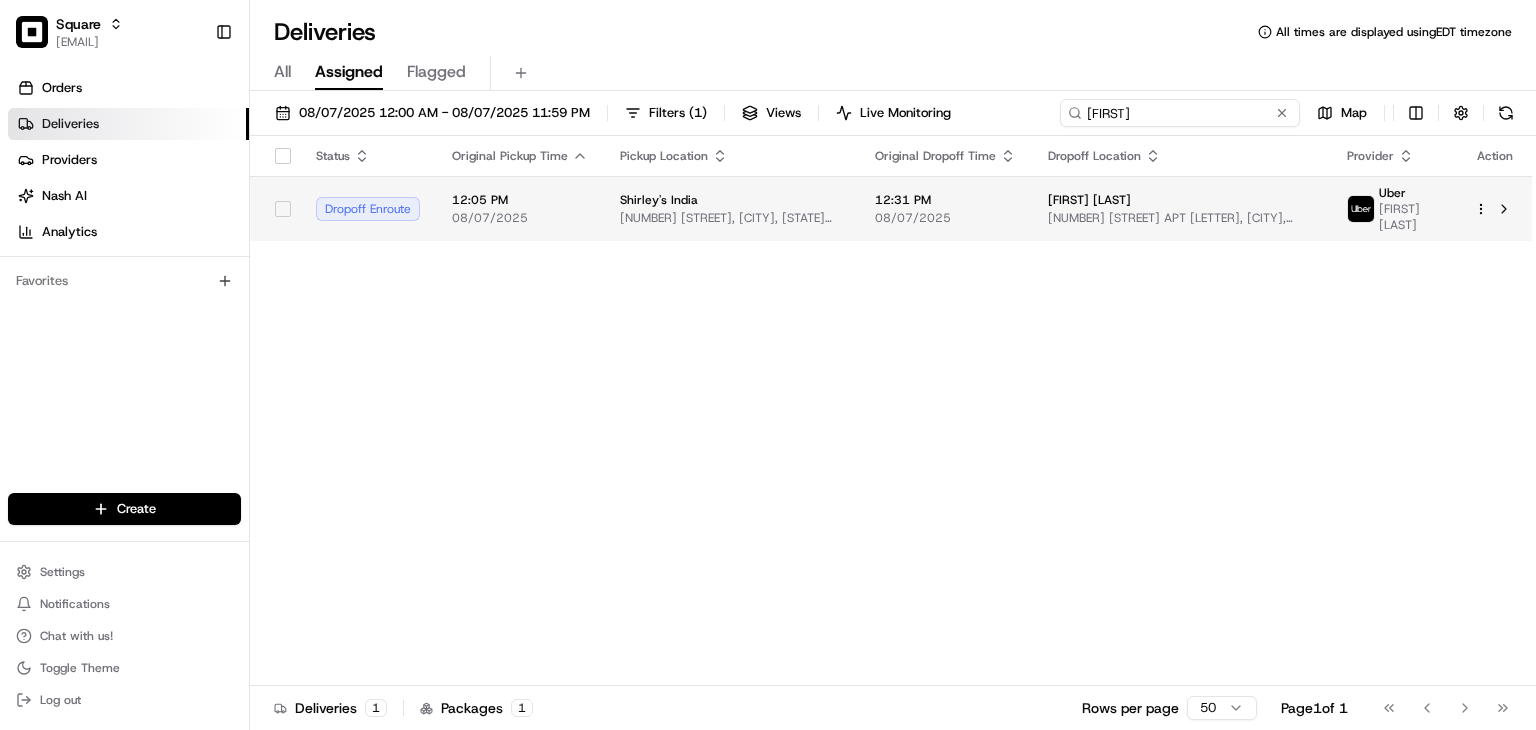 type on "[FIRST]" 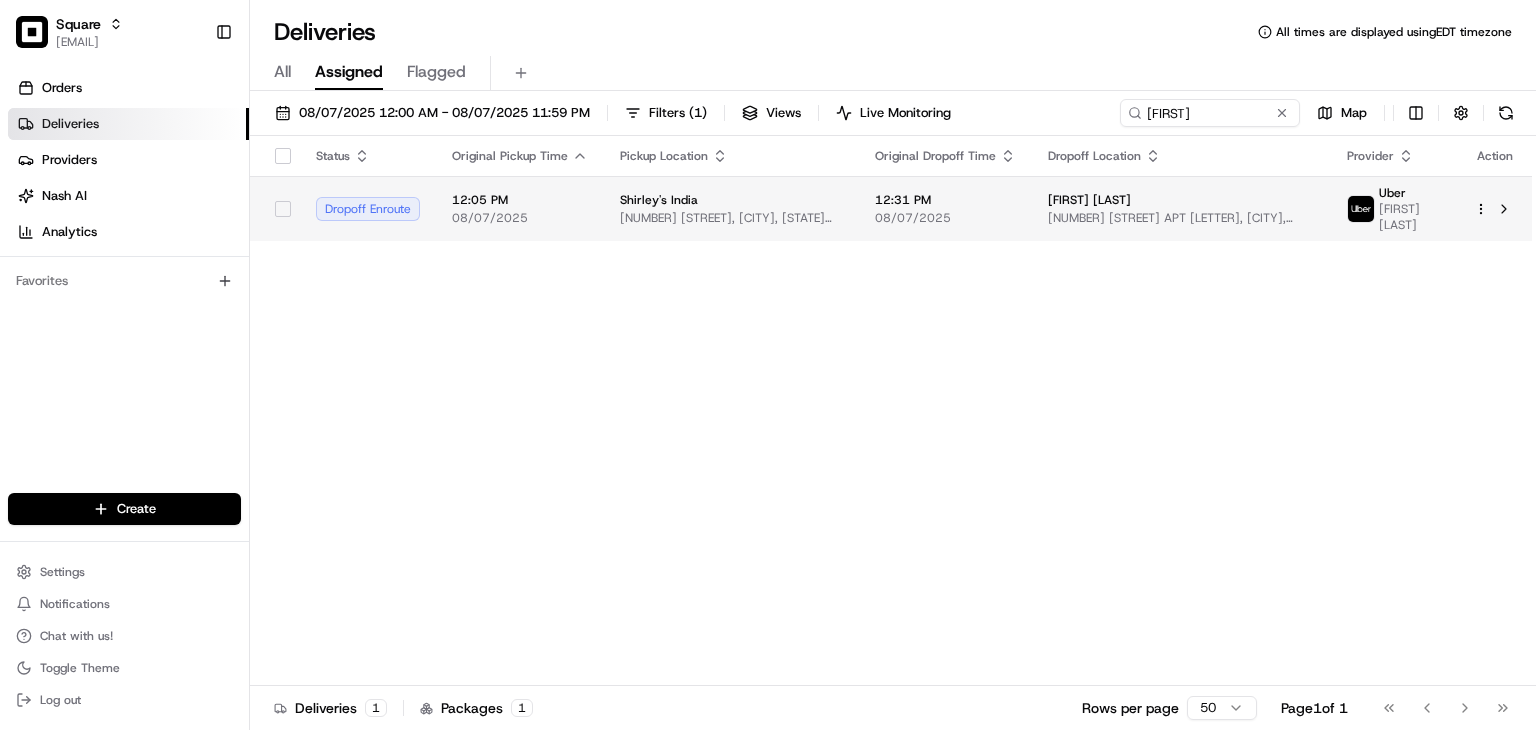 click on "12:31 PM" at bounding box center (945, 200) 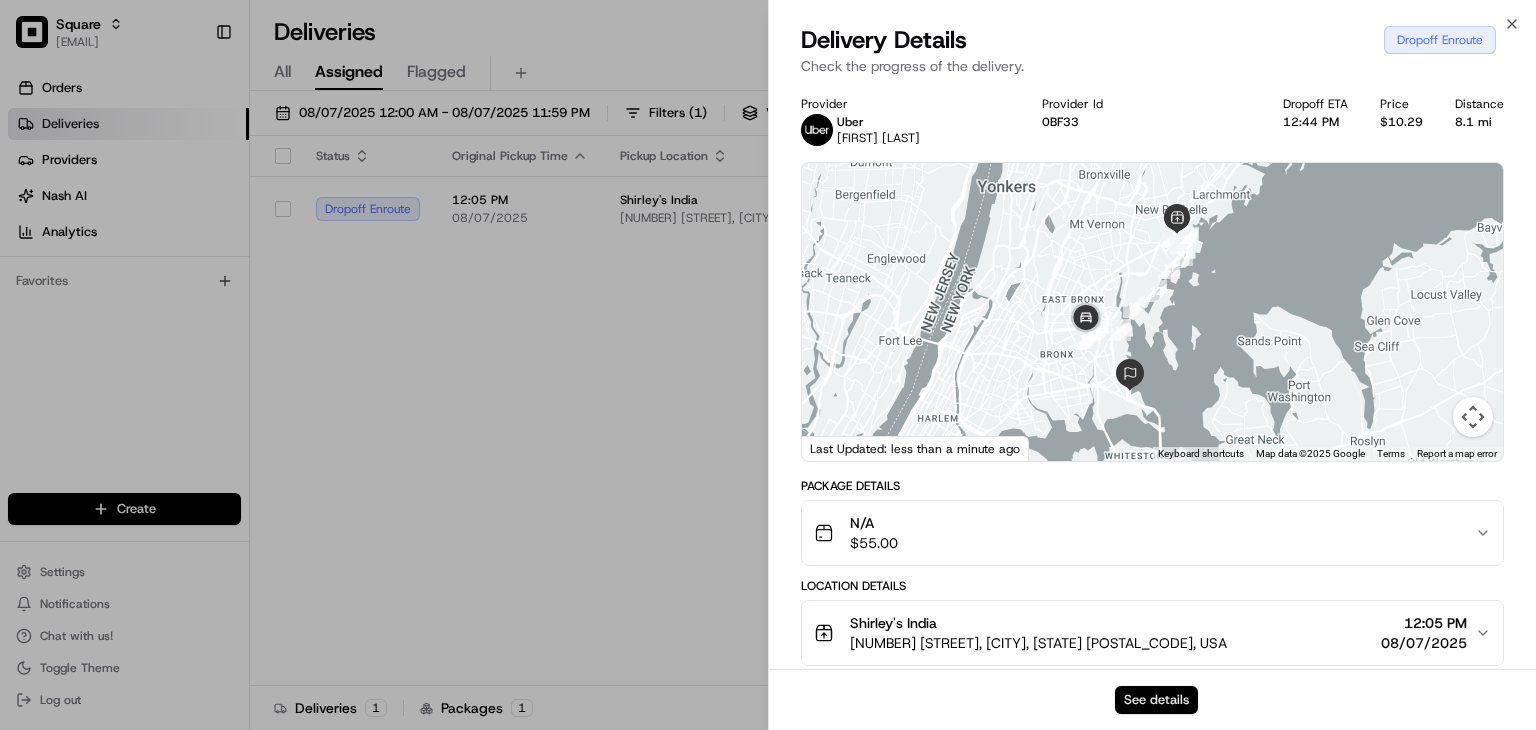 click on "See details" at bounding box center (1156, 700) 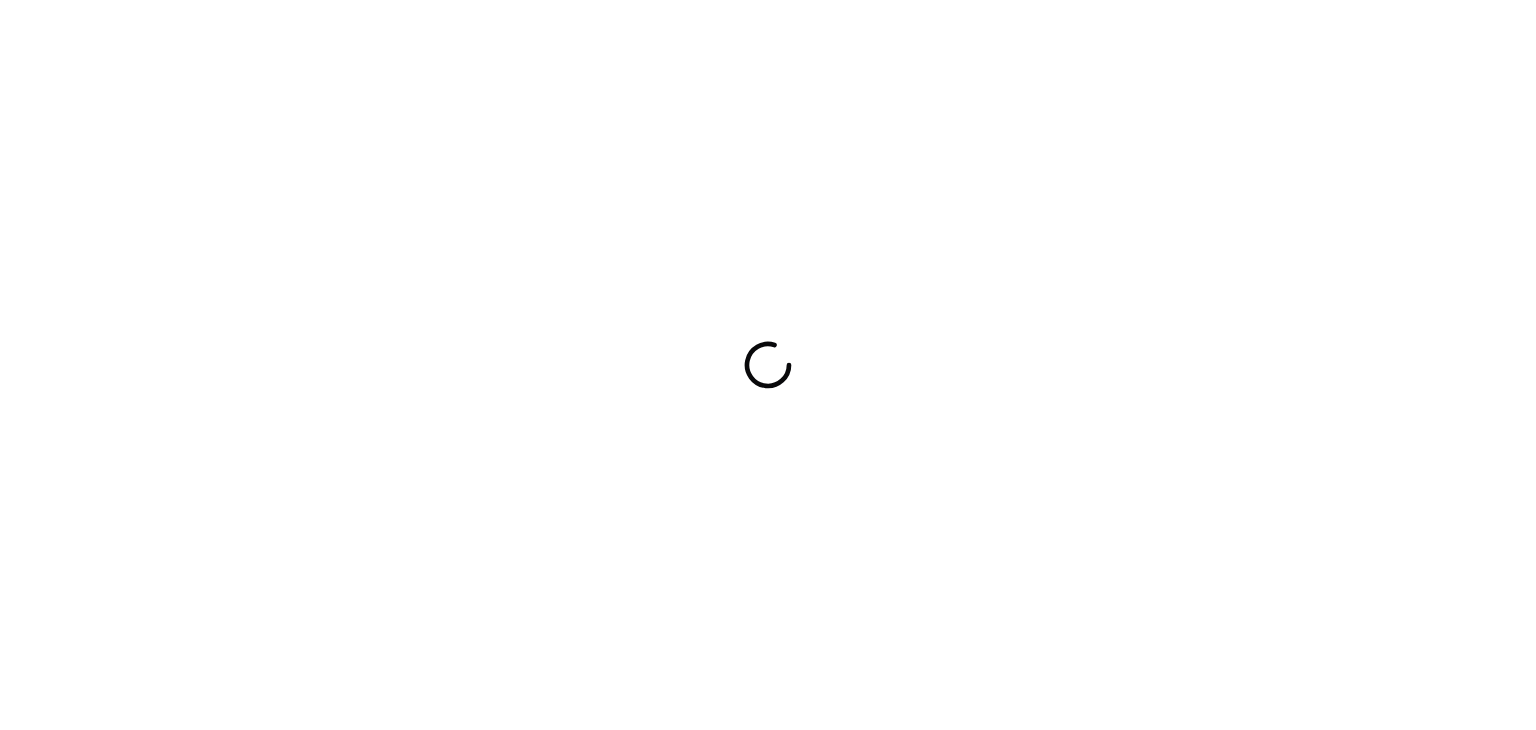 scroll, scrollTop: 0, scrollLeft: 0, axis: both 